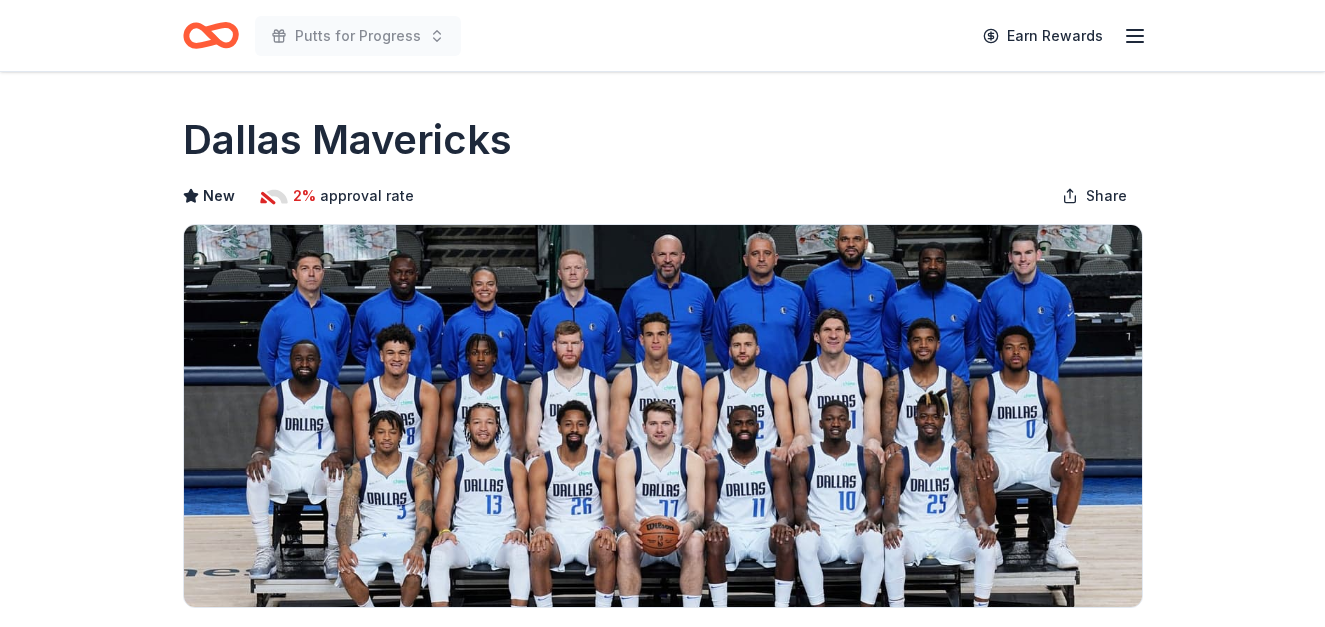 scroll, scrollTop: 0, scrollLeft: 0, axis: both 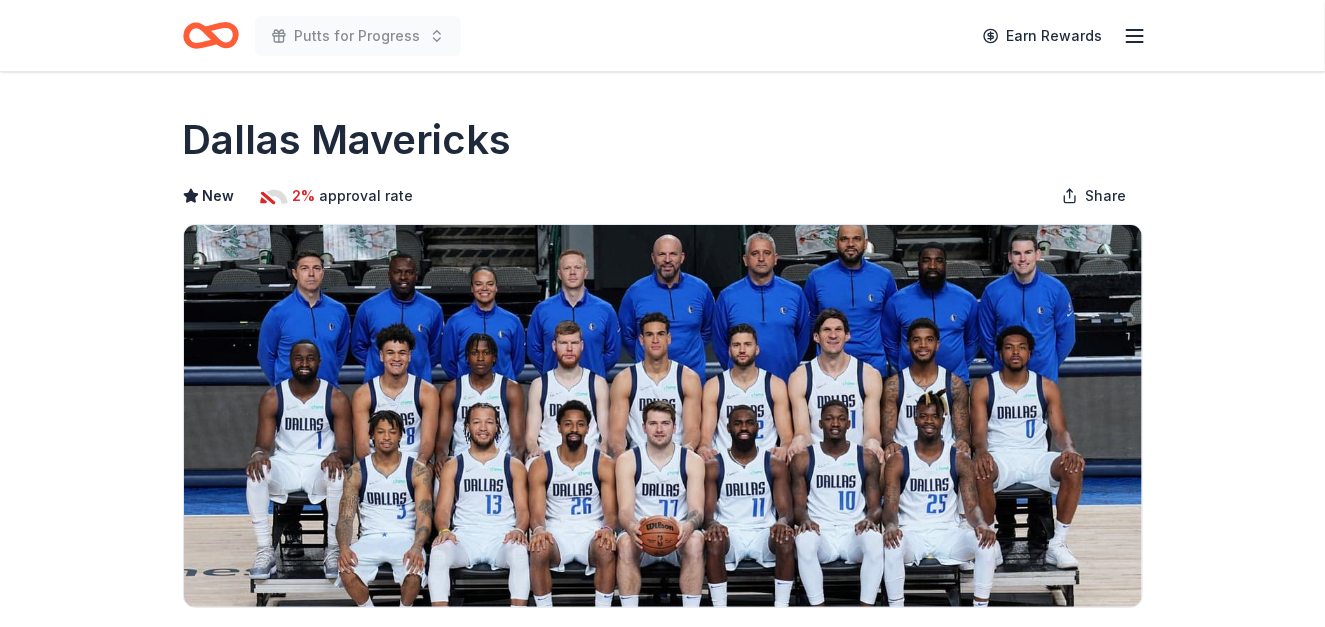 click 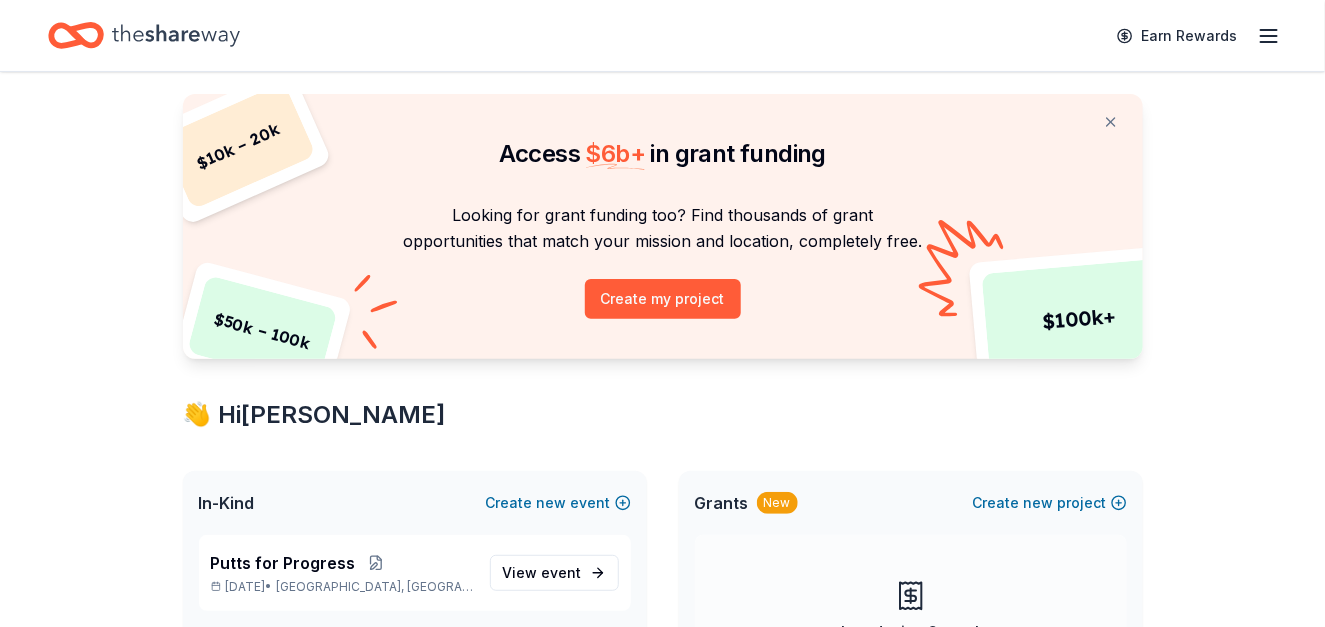 scroll, scrollTop: 166, scrollLeft: 0, axis: vertical 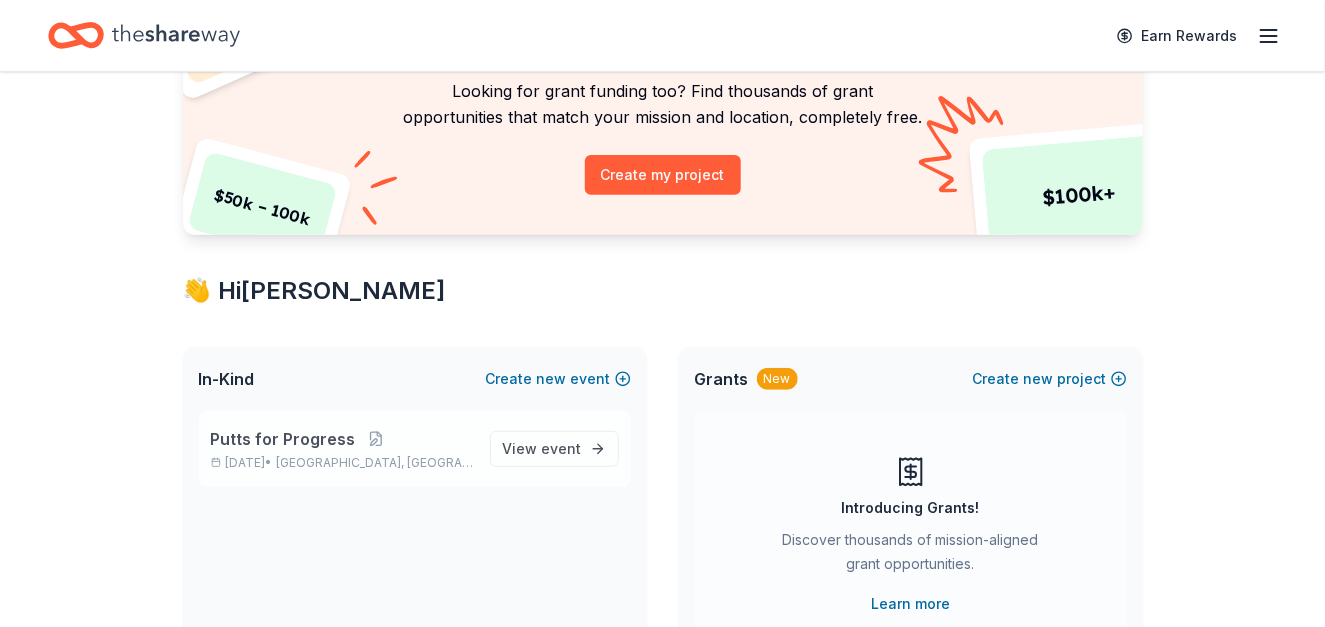 click on "Putts for Progress" at bounding box center (283, 439) 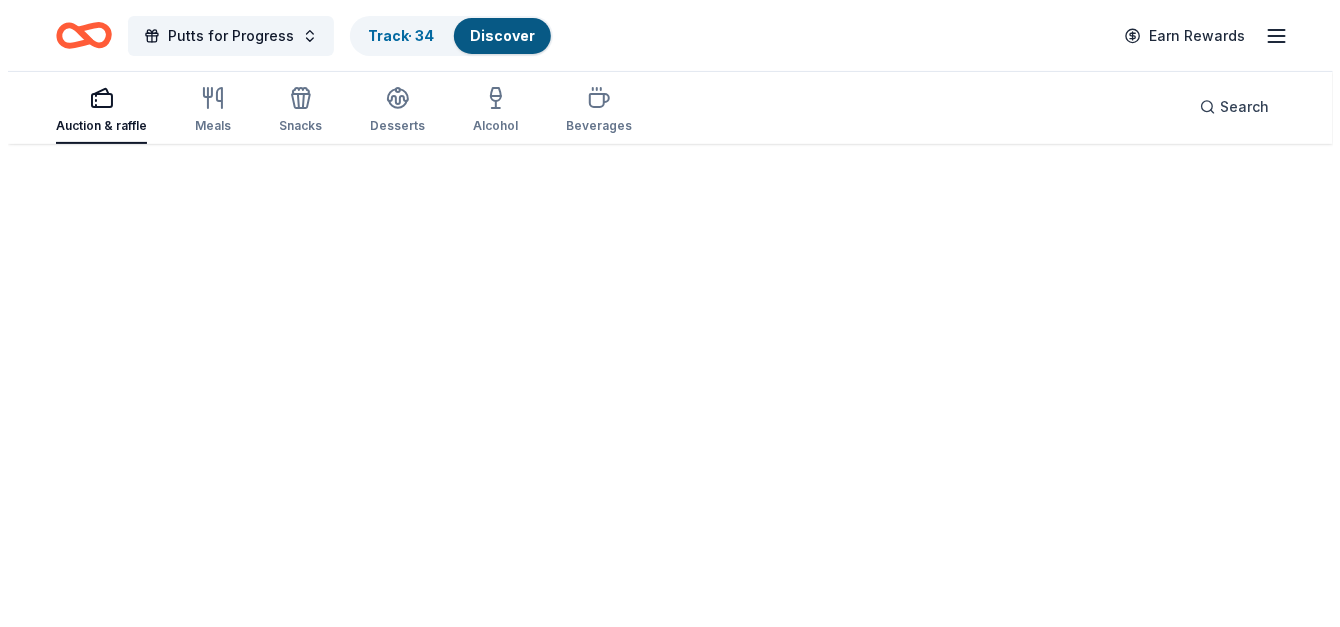 scroll, scrollTop: 0, scrollLeft: 0, axis: both 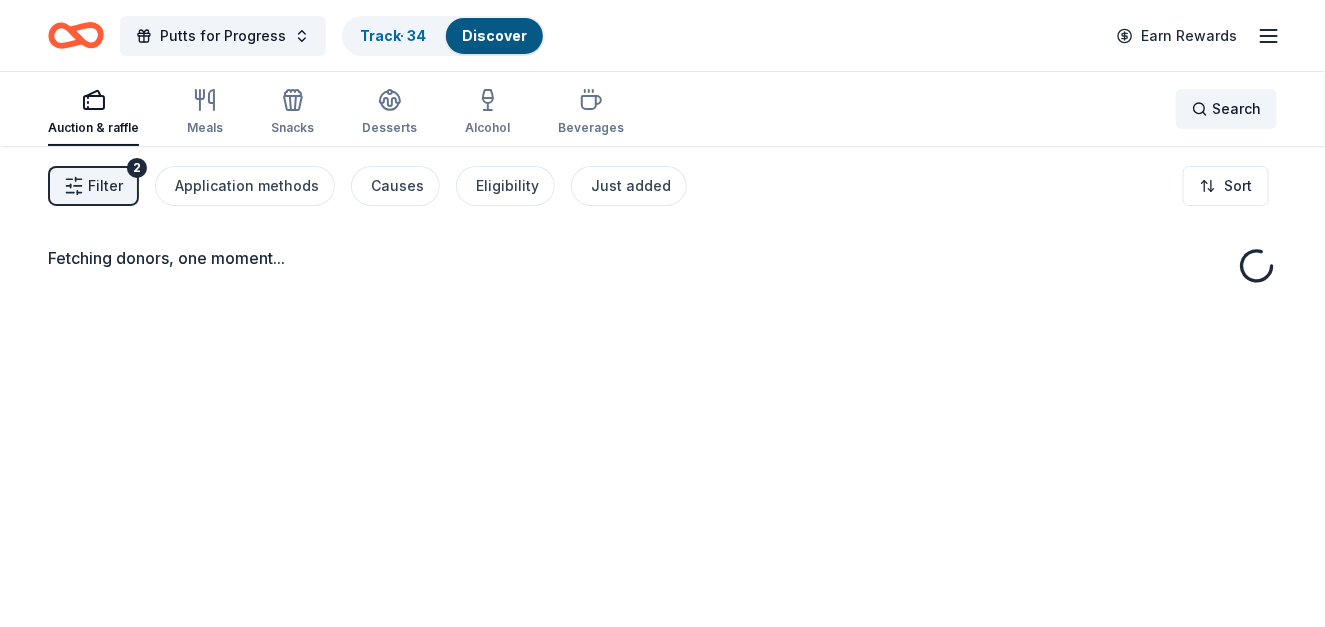 click on "Search" at bounding box center [1236, 109] 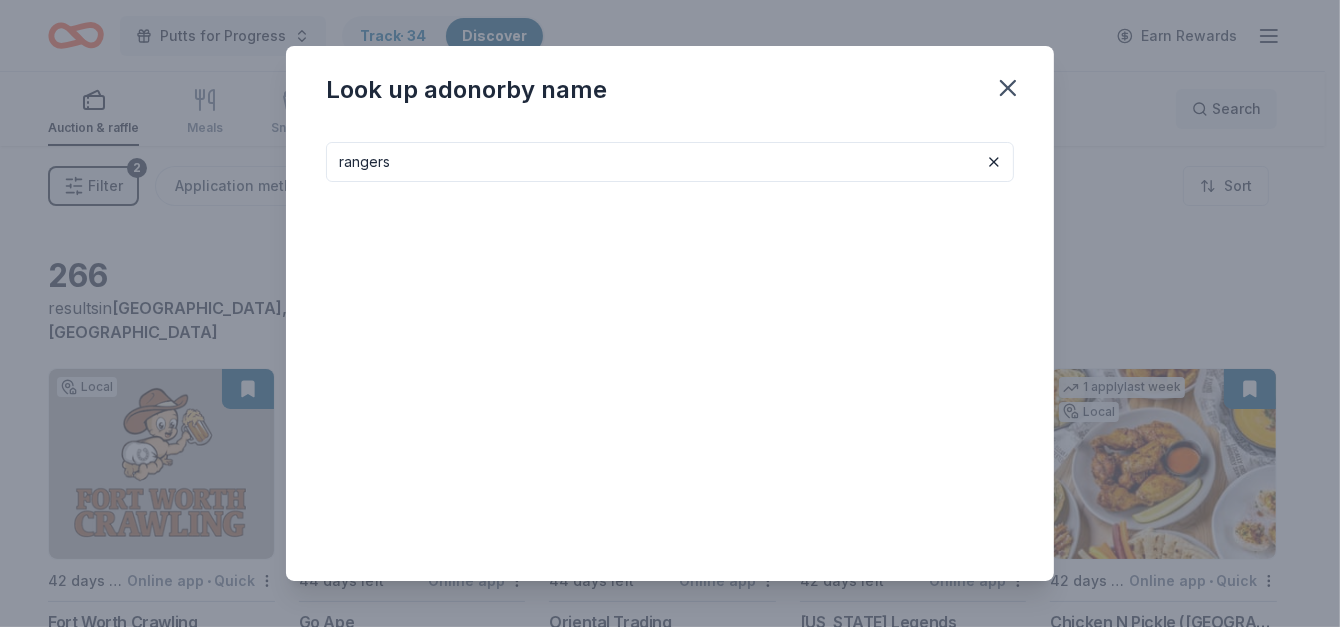 type on "rangers" 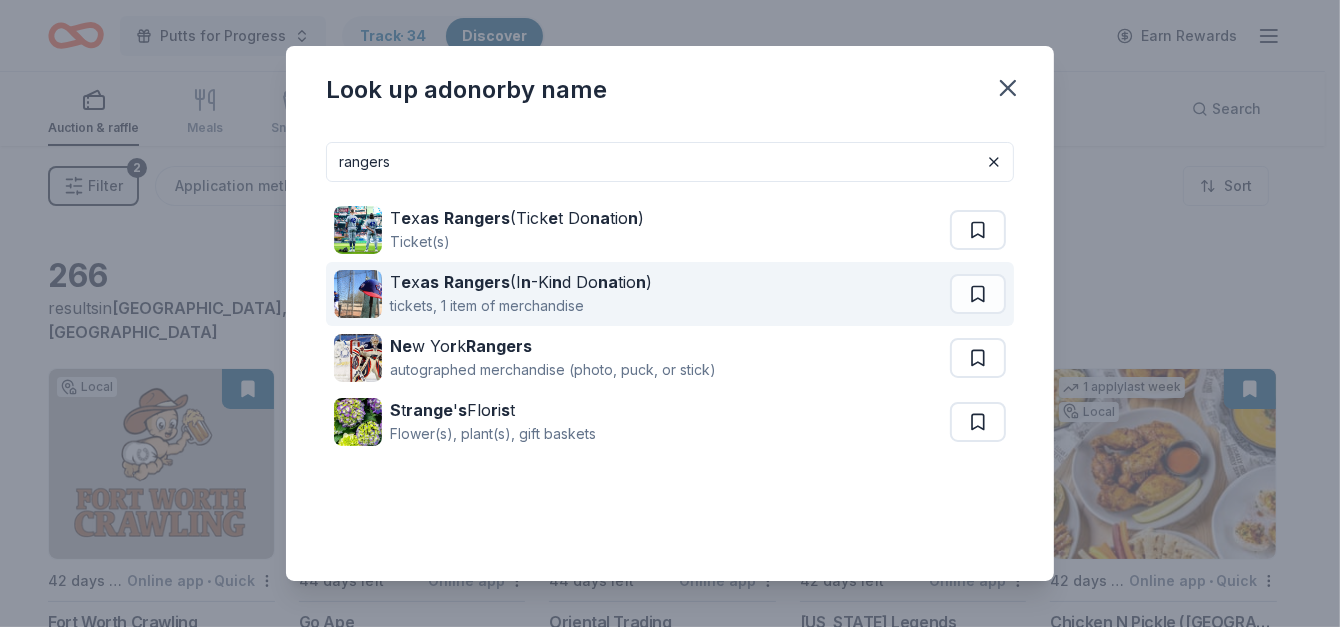 click on "as" at bounding box center (429, 282) 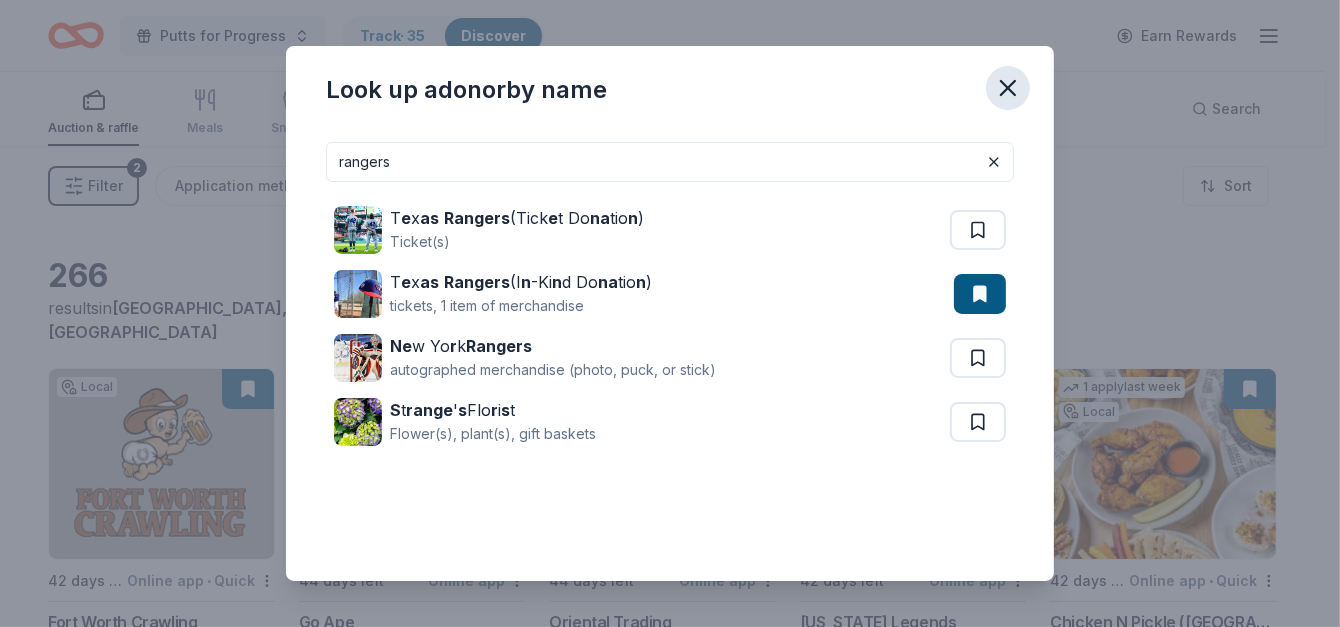 click 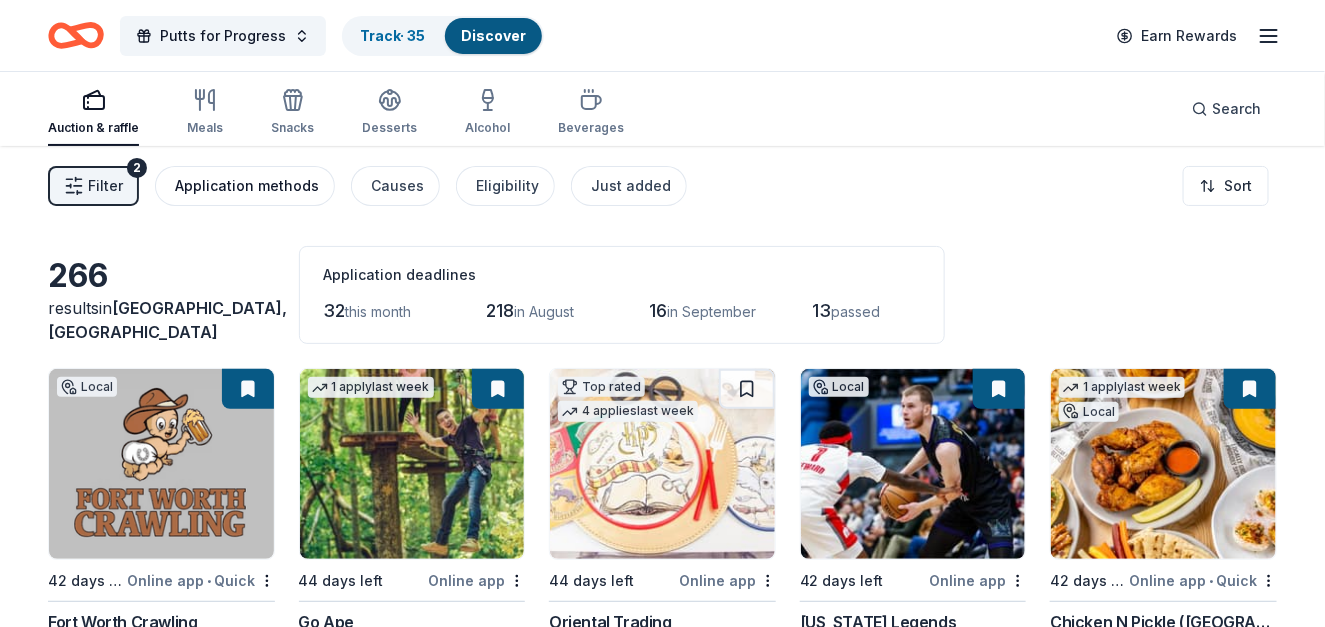 click on "Application methods" at bounding box center (247, 186) 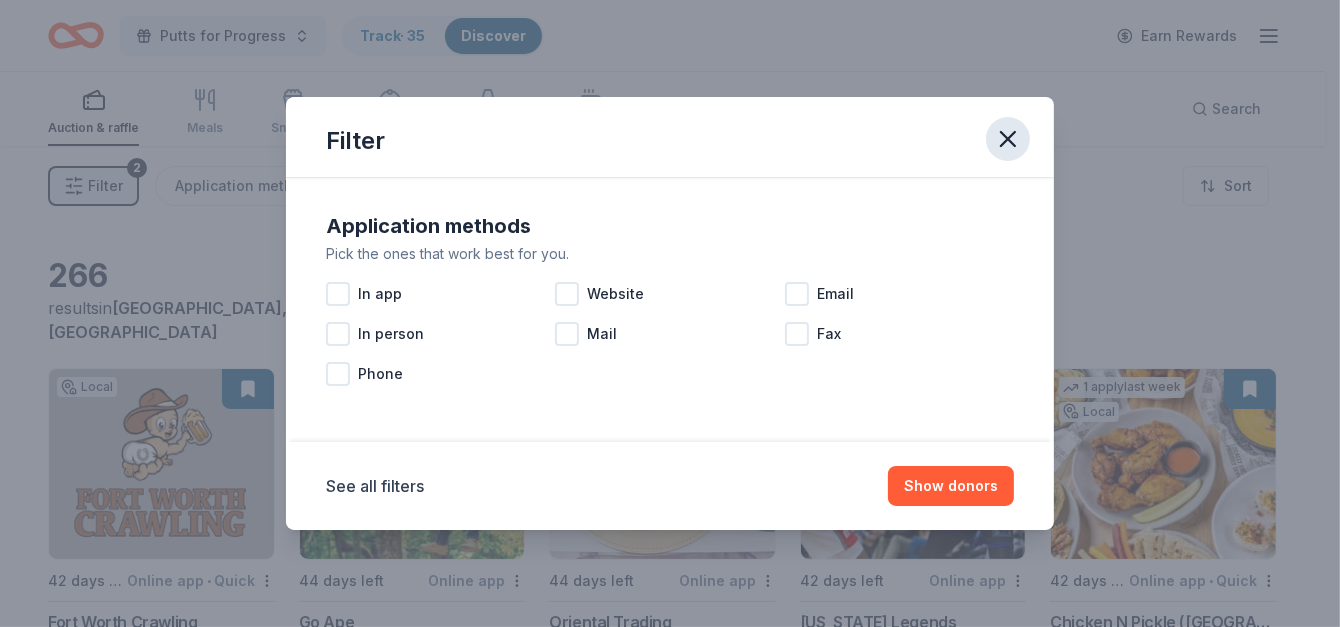 click 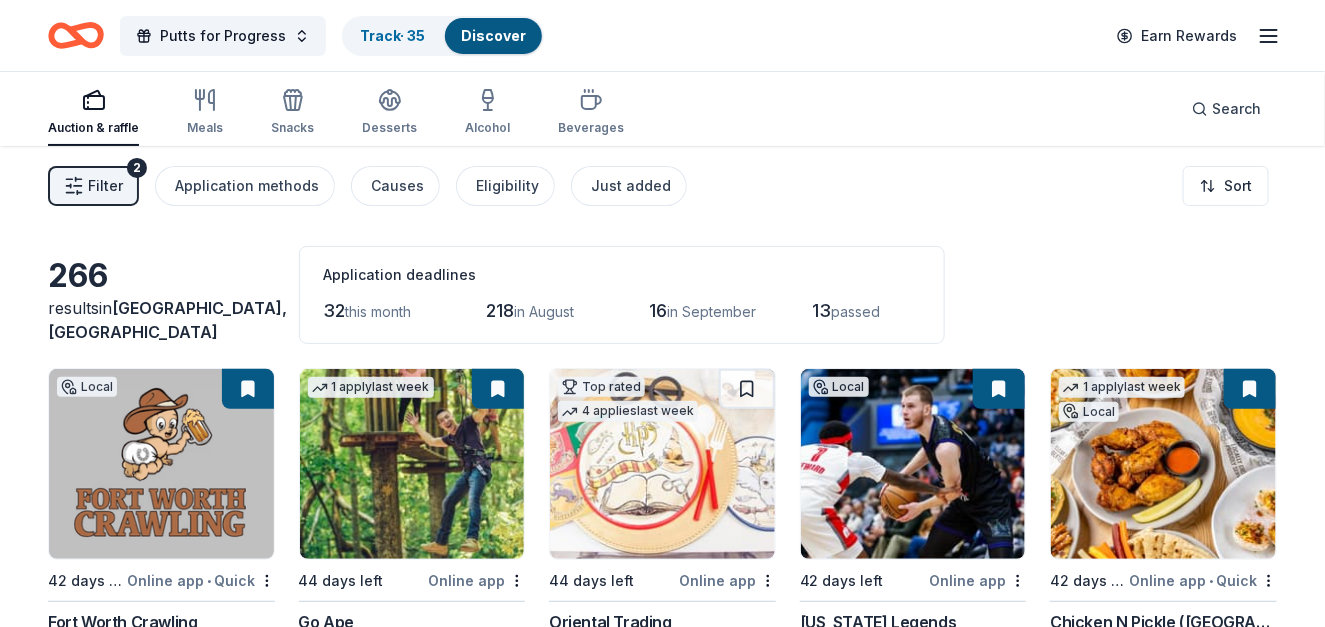 click on "Filter 2" at bounding box center (93, 186) 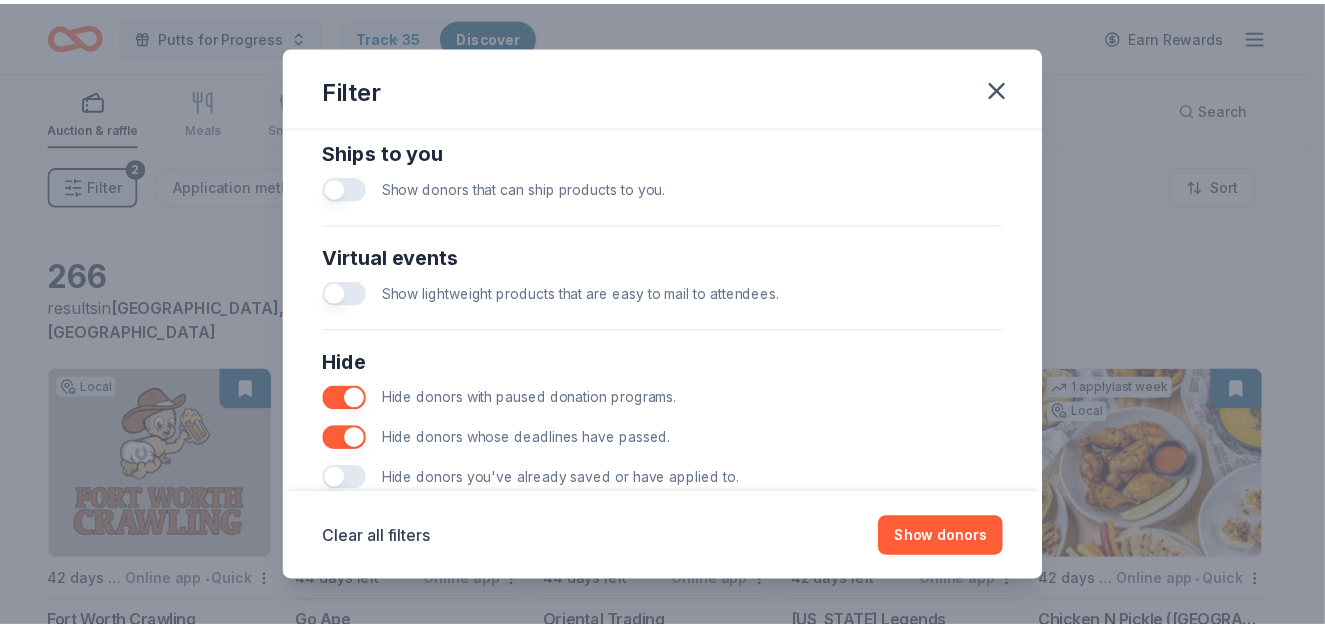 scroll, scrollTop: 950, scrollLeft: 0, axis: vertical 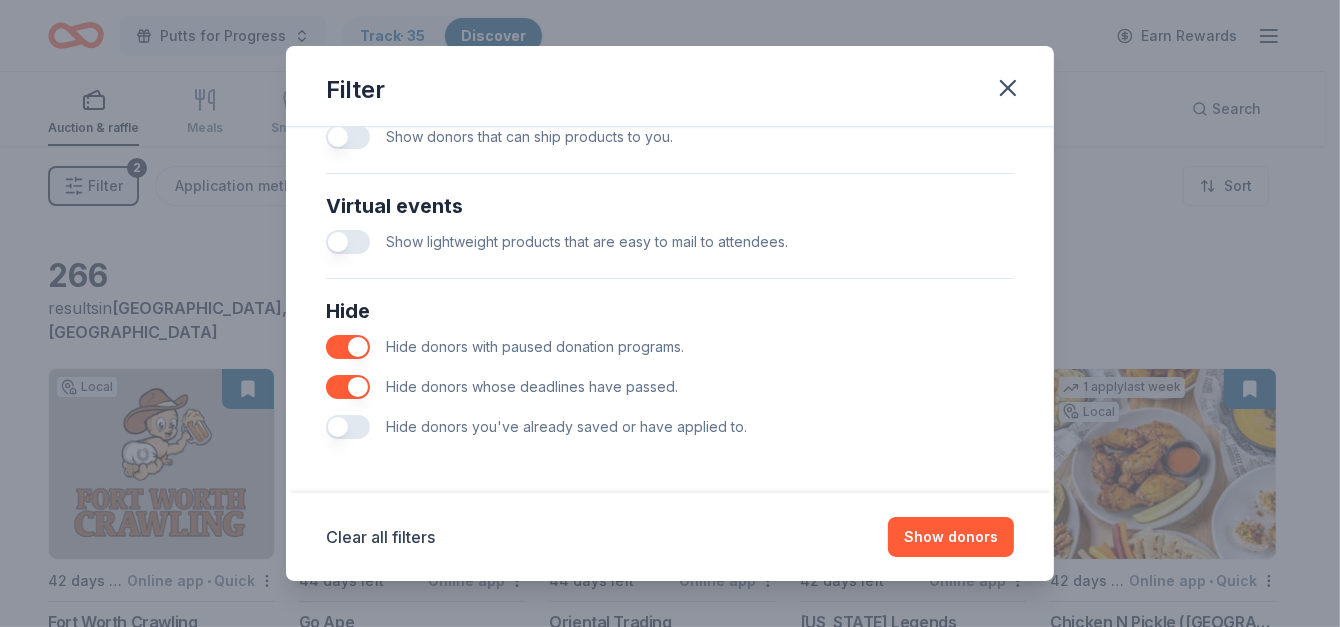 click at bounding box center [348, 427] 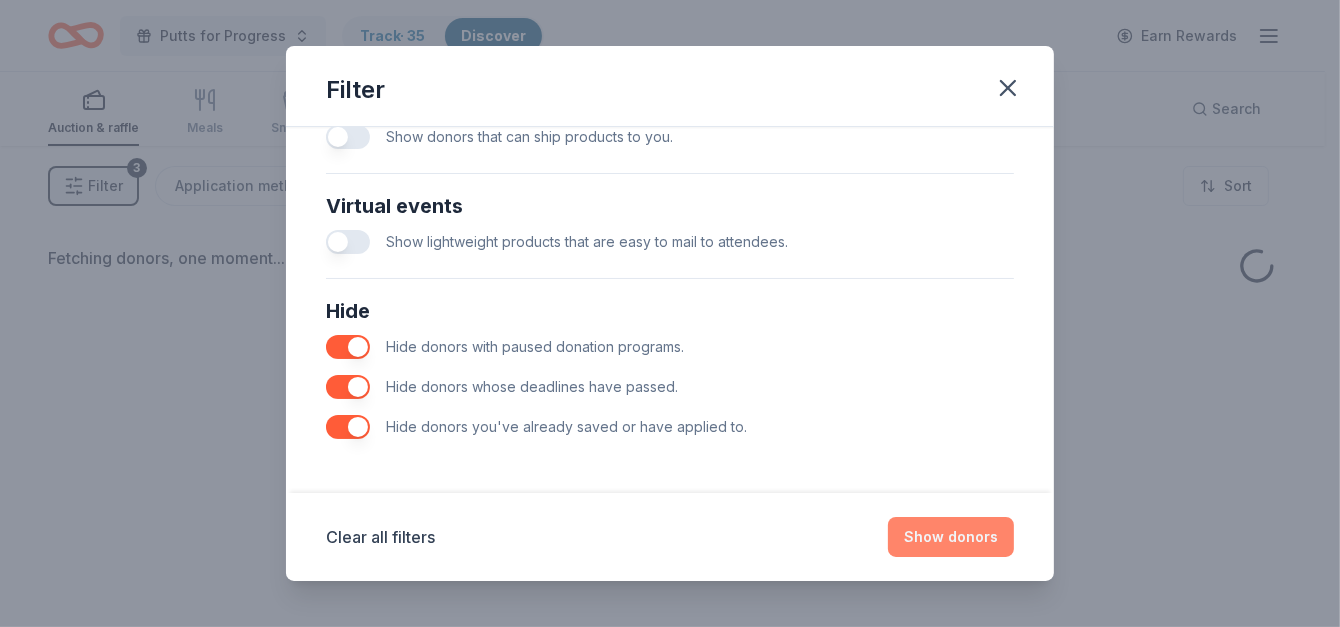 click on "Show    donors" at bounding box center [951, 537] 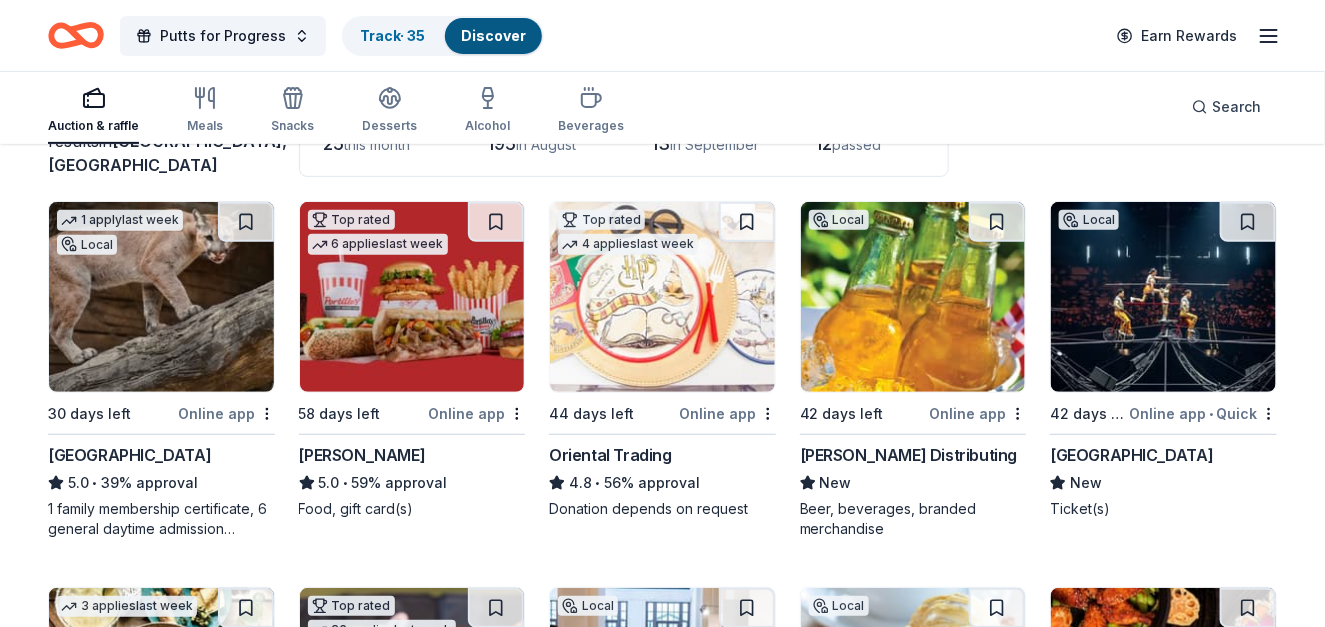 scroll, scrollTop: 166, scrollLeft: 0, axis: vertical 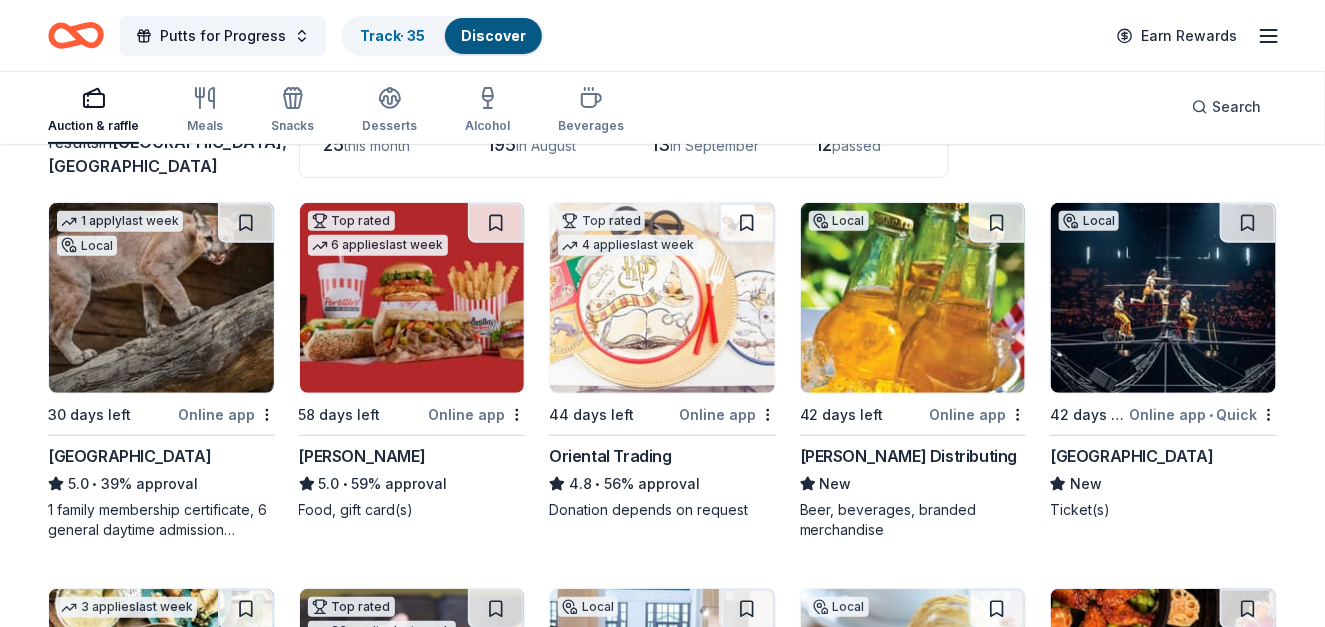 click at bounding box center (913, 298) 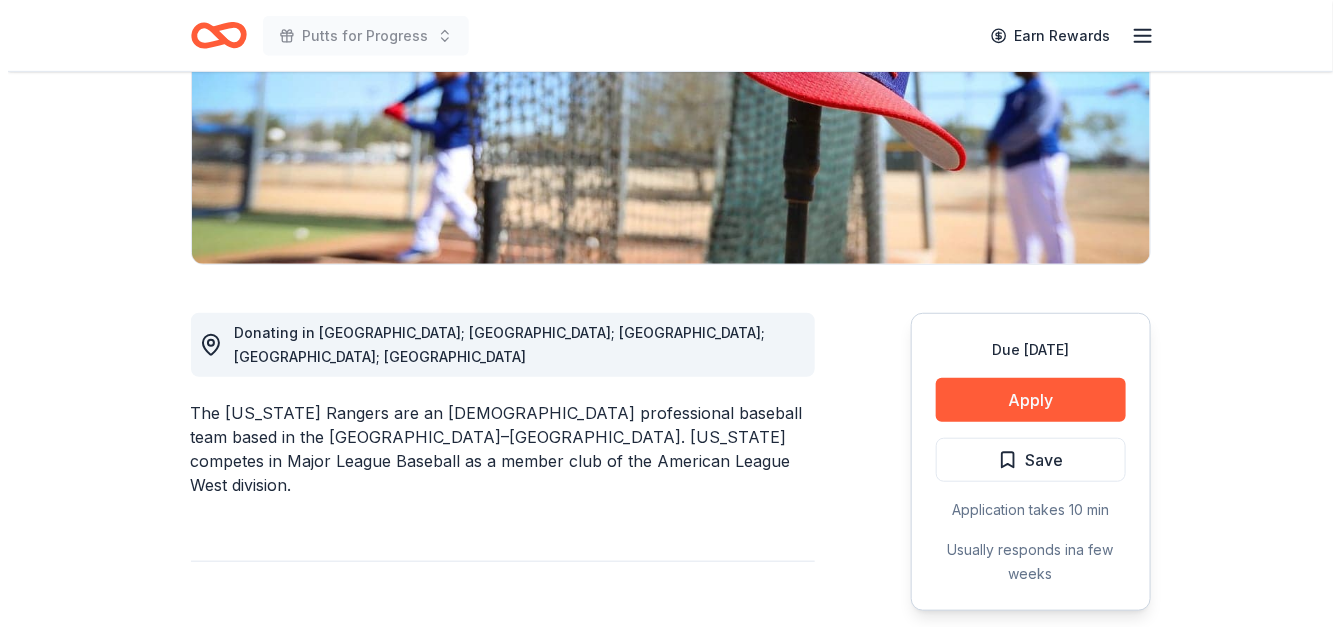 scroll, scrollTop: 366, scrollLeft: 0, axis: vertical 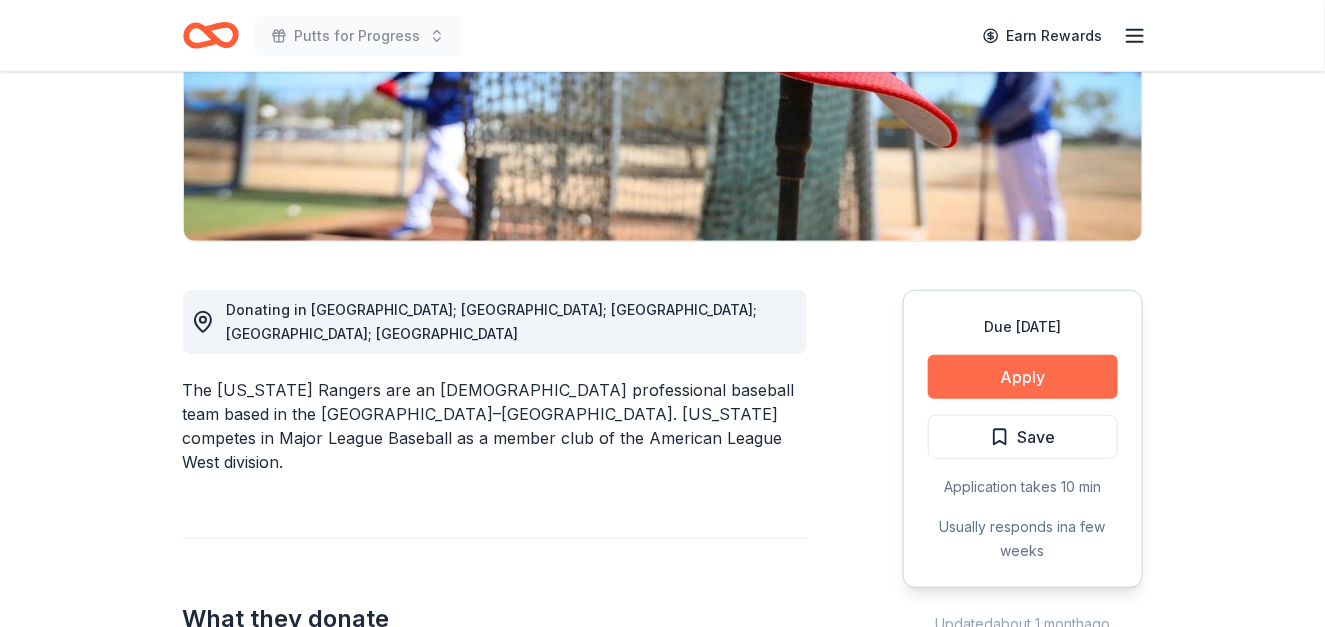click on "Apply" at bounding box center (1023, 377) 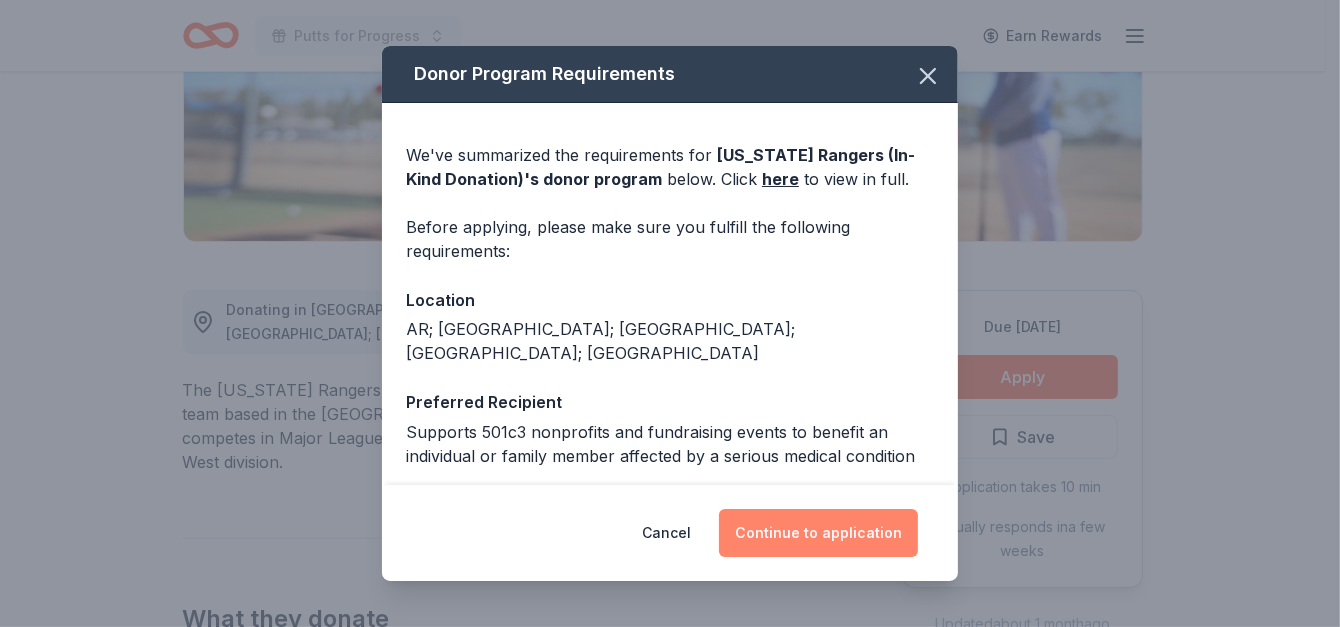 click on "Continue to application" at bounding box center [818, 533] 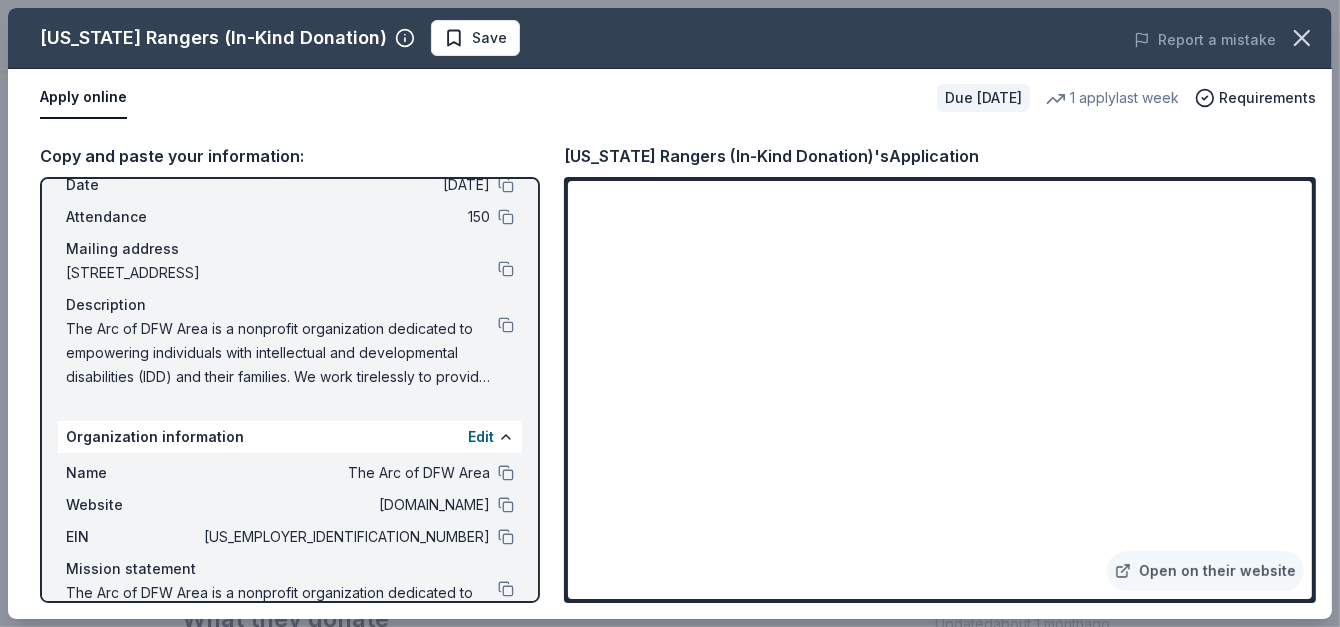 scroll, scrollTop: 100, scrollLeft: 0, axis: vertical 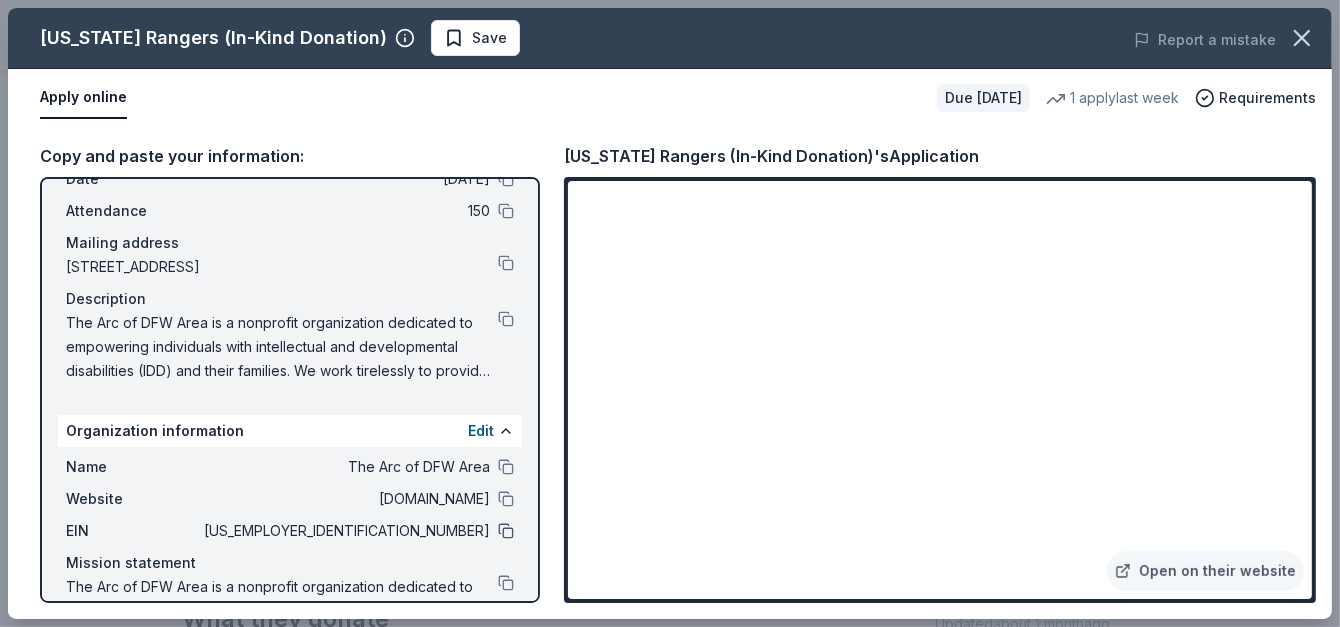 click at bounding box center [506, 531] 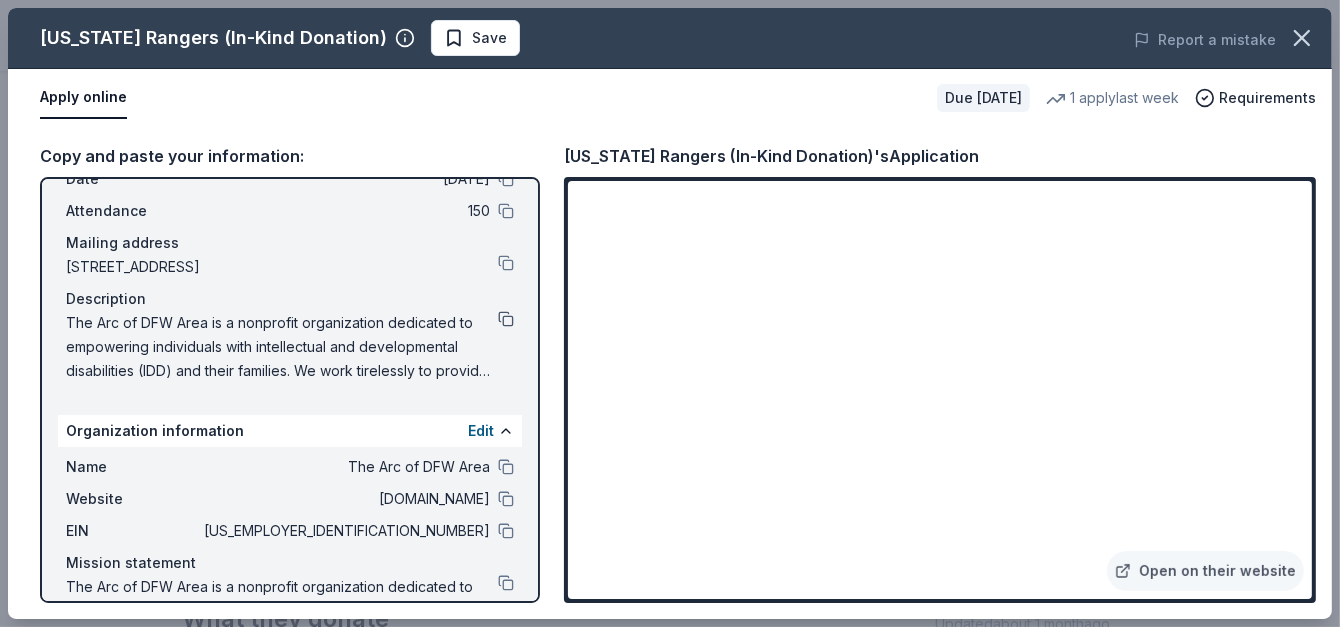 click at bounding box center [506, 319] 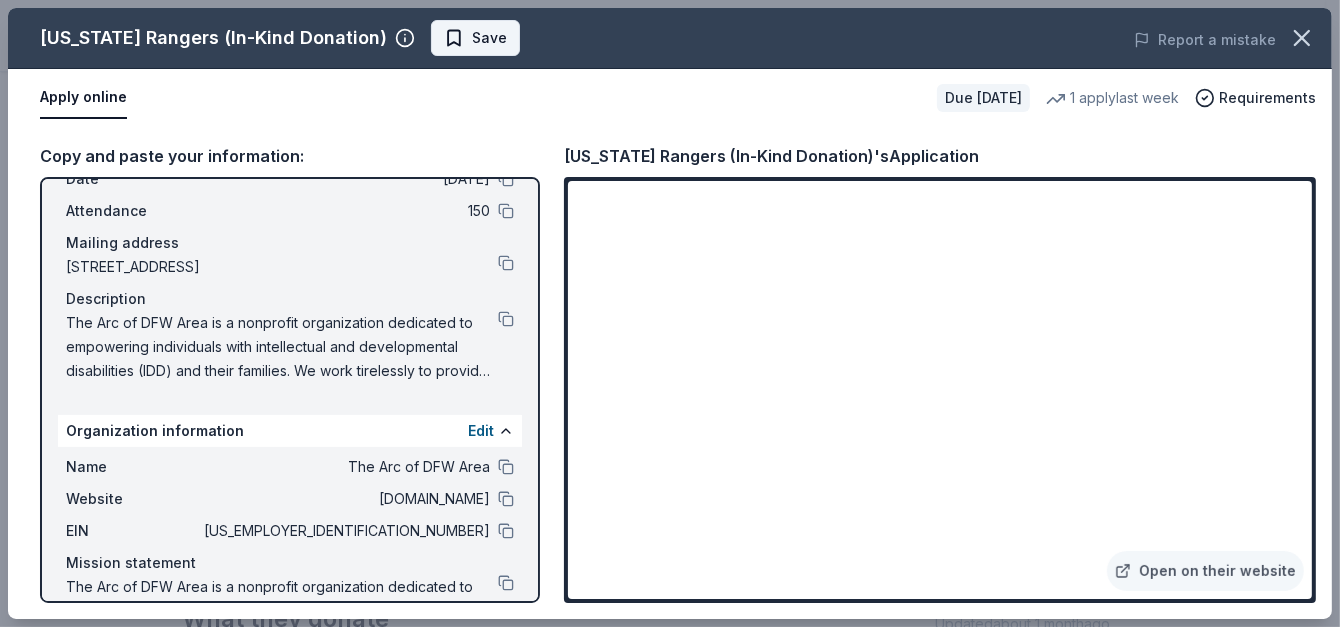 click on "Save" at bounding box center (489, 38) 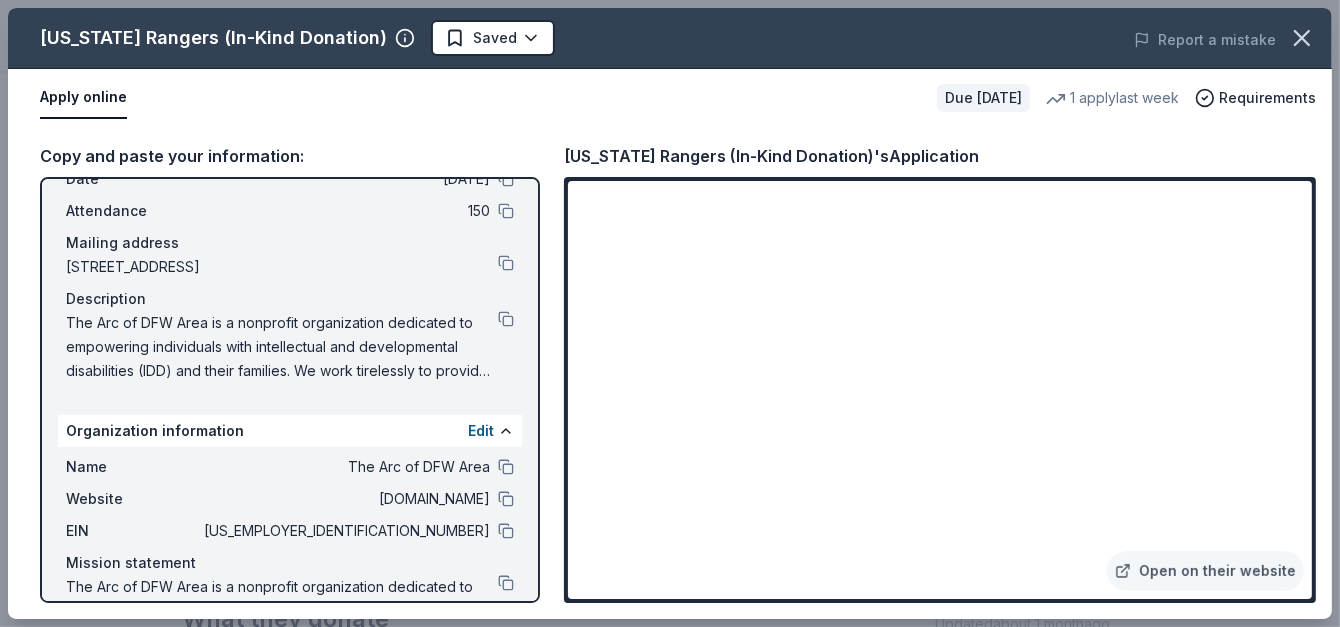 click on "Putts for Progress Earn Rewards Due in 30 days Share Texas Rangers (In-Kind Donation) New • 2  reviews 1   apply  last week 54% approval rate $ 100 donation value Share Donating in AR; LA; NM; OH; TX The Texas Rangers are an American professional baseball team based in the Dallas–Fort Worth metroplex. Texas competes in Major League Baseball as a member club of the American League West division. What they donate Tickets, 1 item of merchandise Auction & raffle Donation can be shipped to you Who they donate to  Preferred Supports 501c3 nonprofits and fundraising events to benefit an individual or family member affected by a serious medical condition Health 501(c)(3) required Due in 30 days Apply Saved Application takes 10 min Usually responds in  a few weeks Updated  about 1 month  ago Report a mistake 54% approval rate 54 % approved 7 % declined 39 % no response Texas Rangers (In-Kind Donation) is  a generous donor :  they are likely to respond and approve your request if you fit their criteria. $ 100 78% 2" at bounding box center [662, -53] 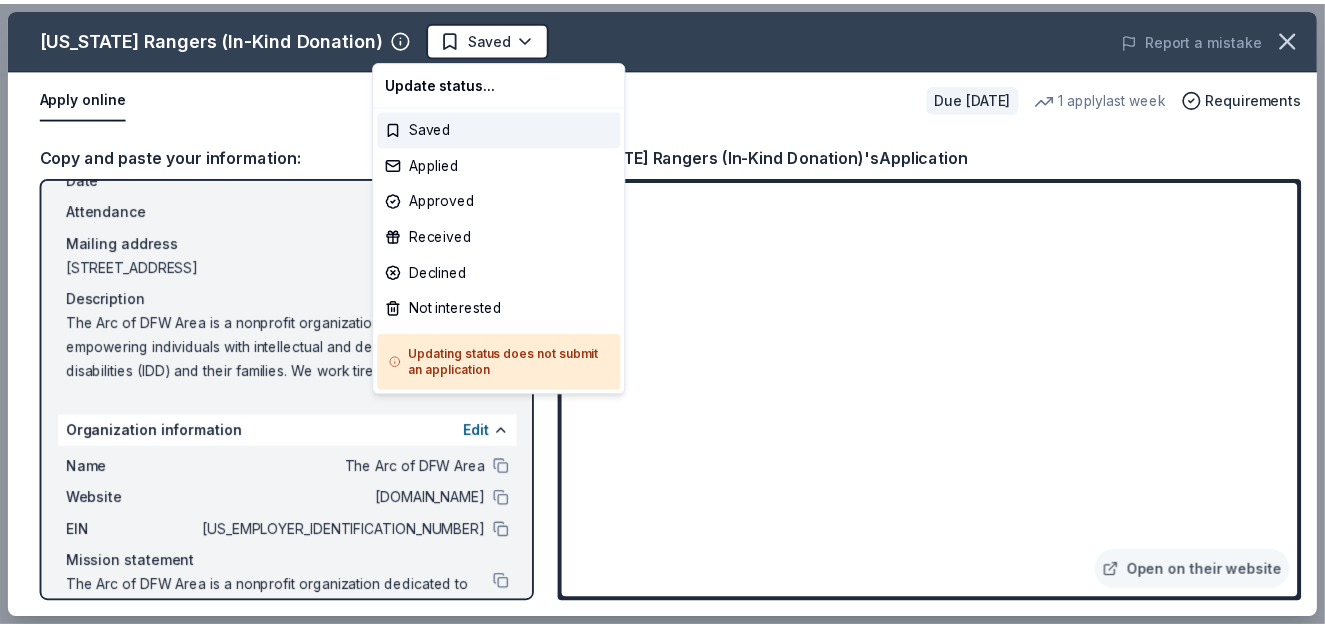 scroll, scrollTop: 0, scrollLeft: 0, axis: both 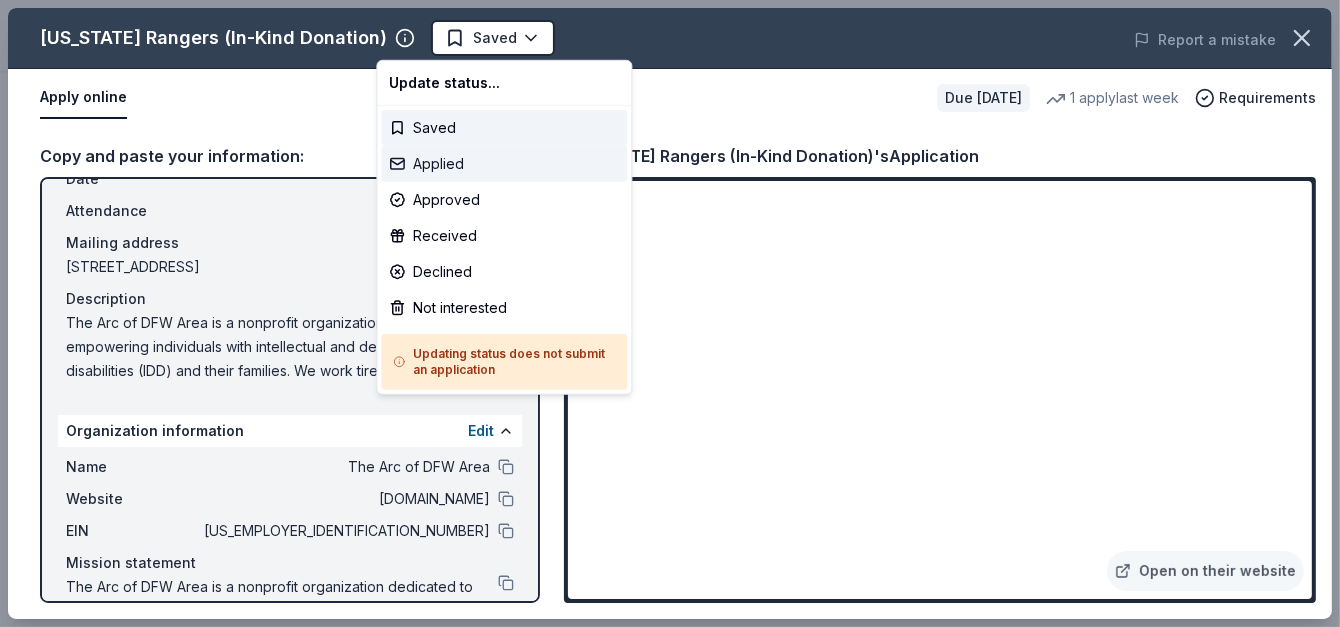 click on "Applied" at bounding box center [504, 164] 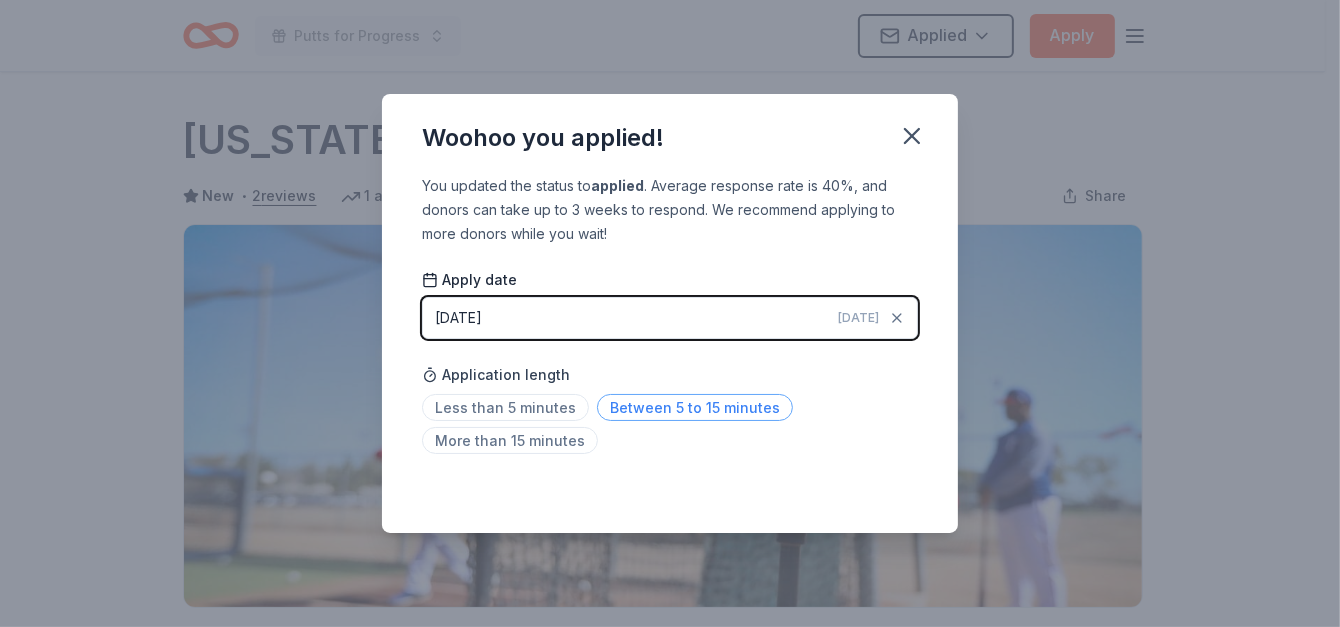 click on "Between 5 to 15 minutes" at bounding box center [695, 407] 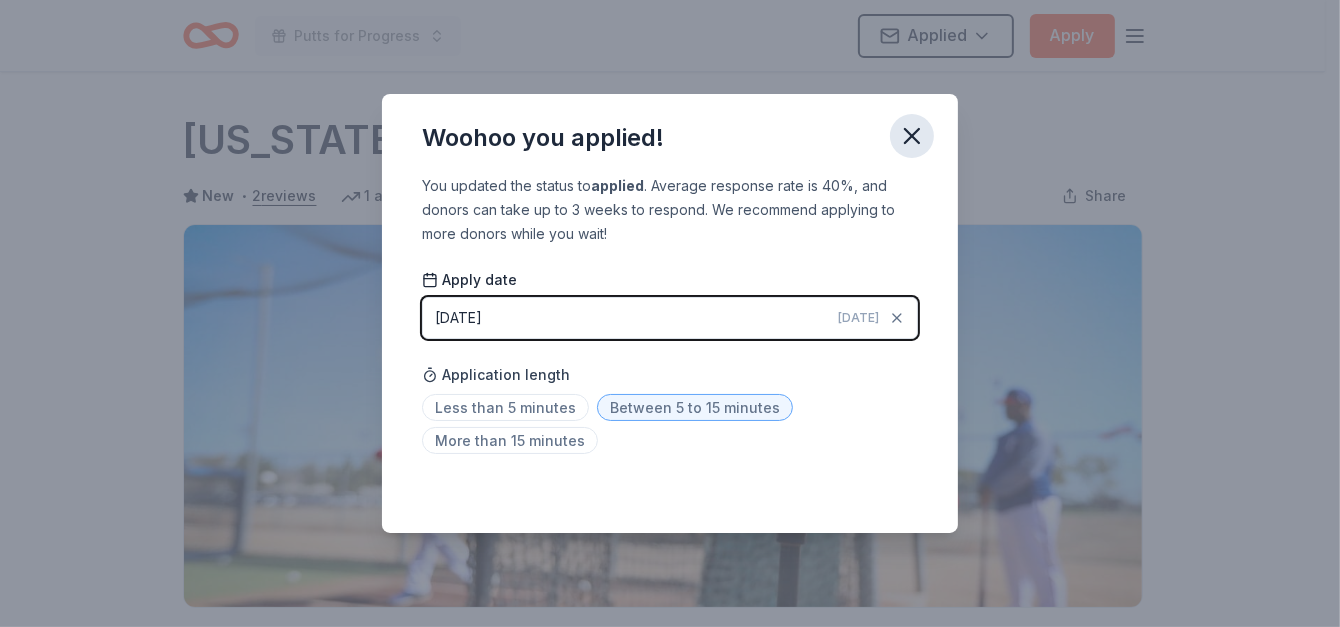 click 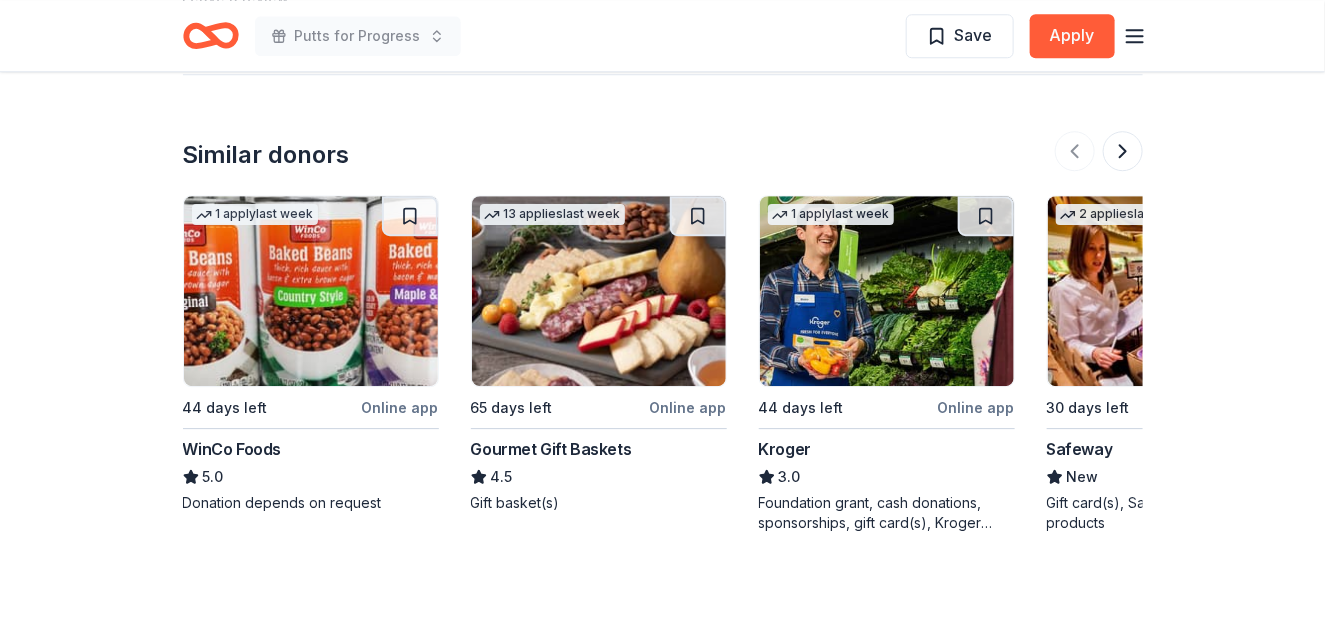scroll, scrollTop: 1966, scrollLeft: 0, axis: vertical 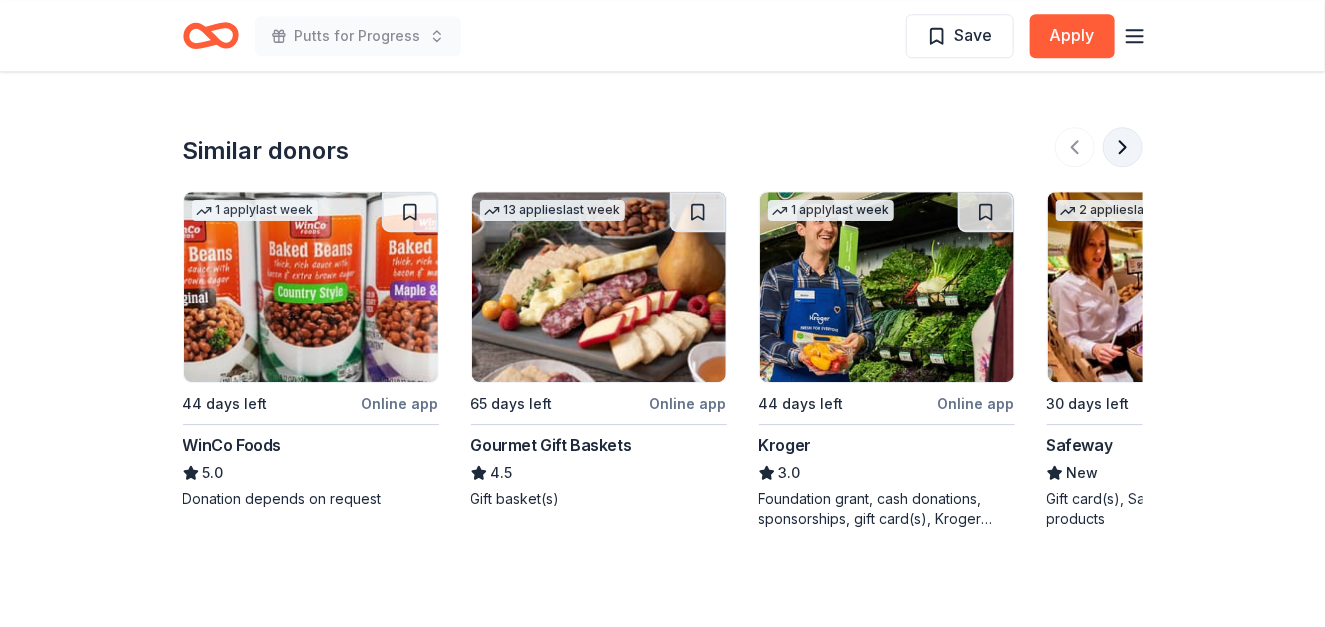 click at bounding box center (1123, 147) 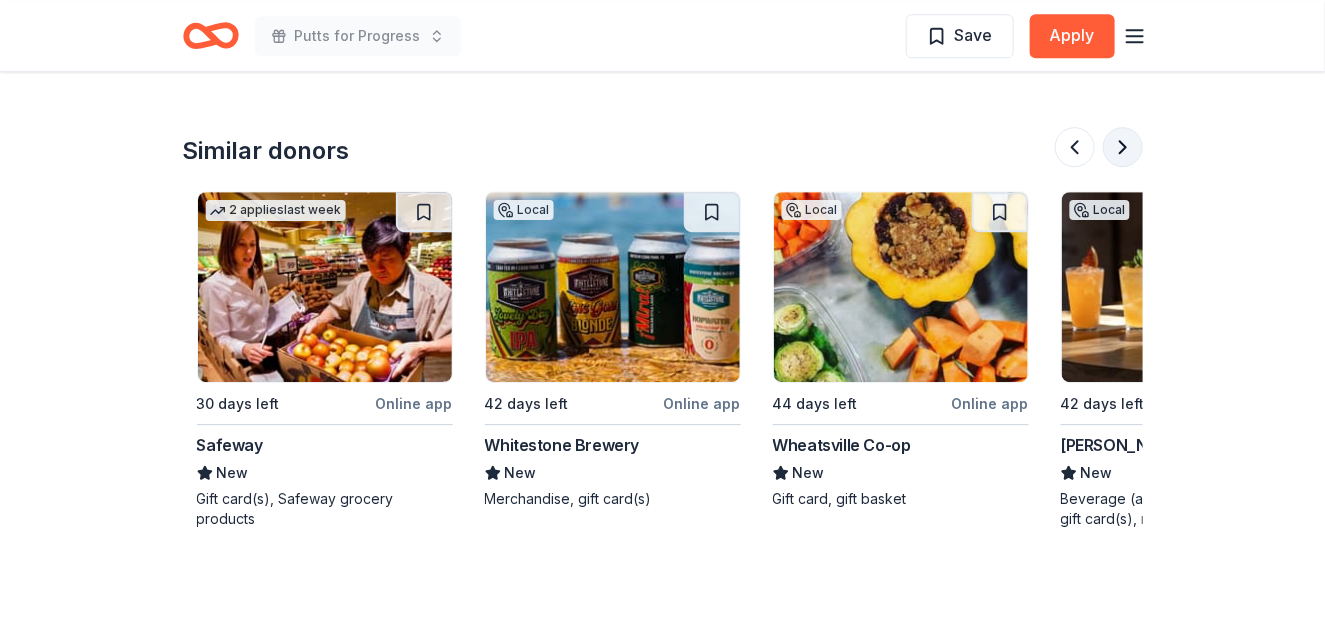 scroll, scrollTop: 0, scrollLeft: 863, axis: horizontal 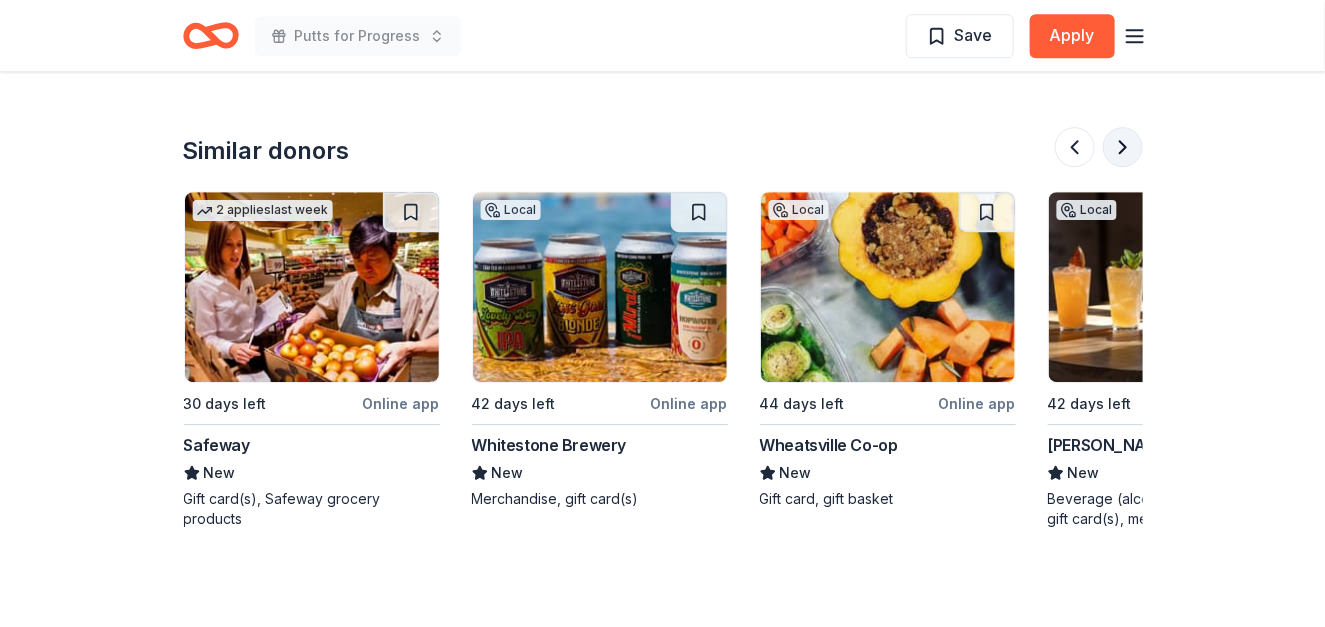 click at bounding box center [1123, 147] 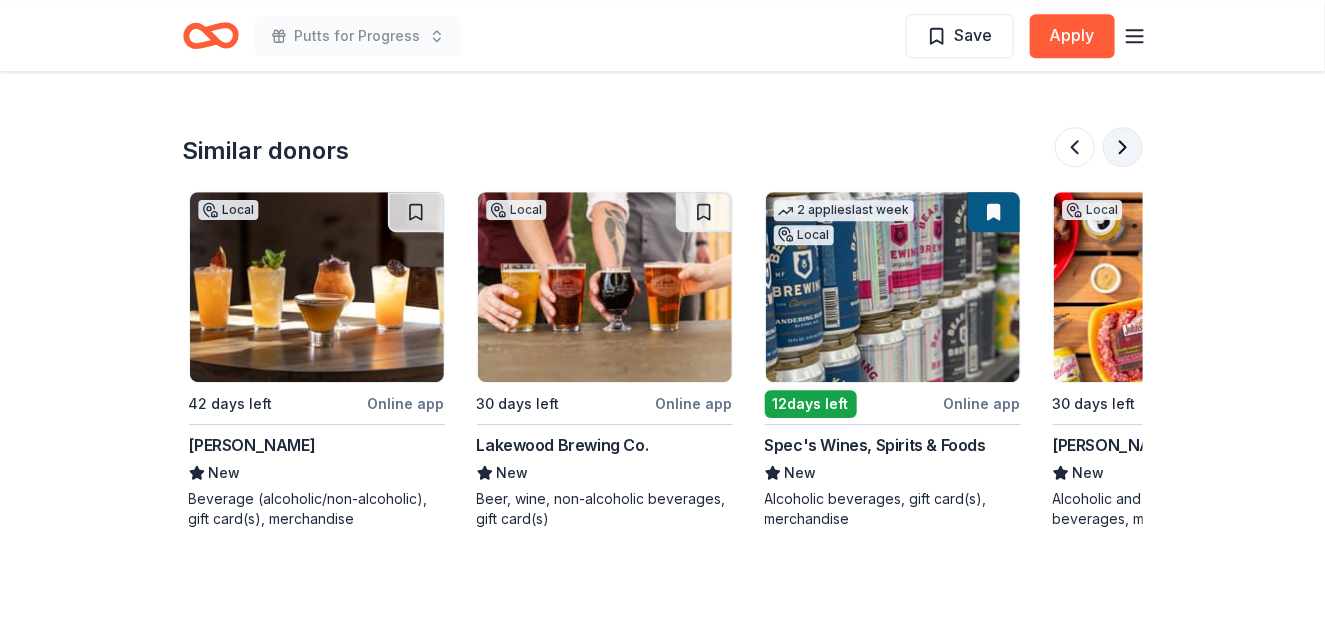 scroll, scrollTop: 0, scrollLeft: 1727, axis: horizontal 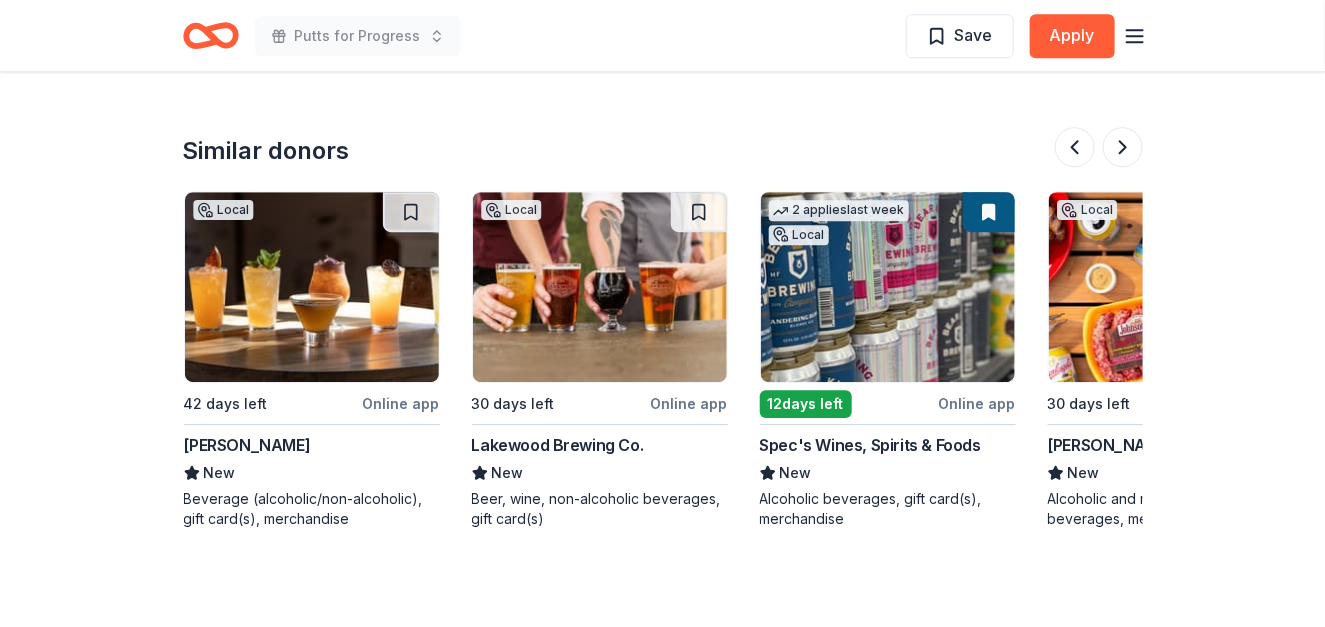 click at bounding box center [888, 287] 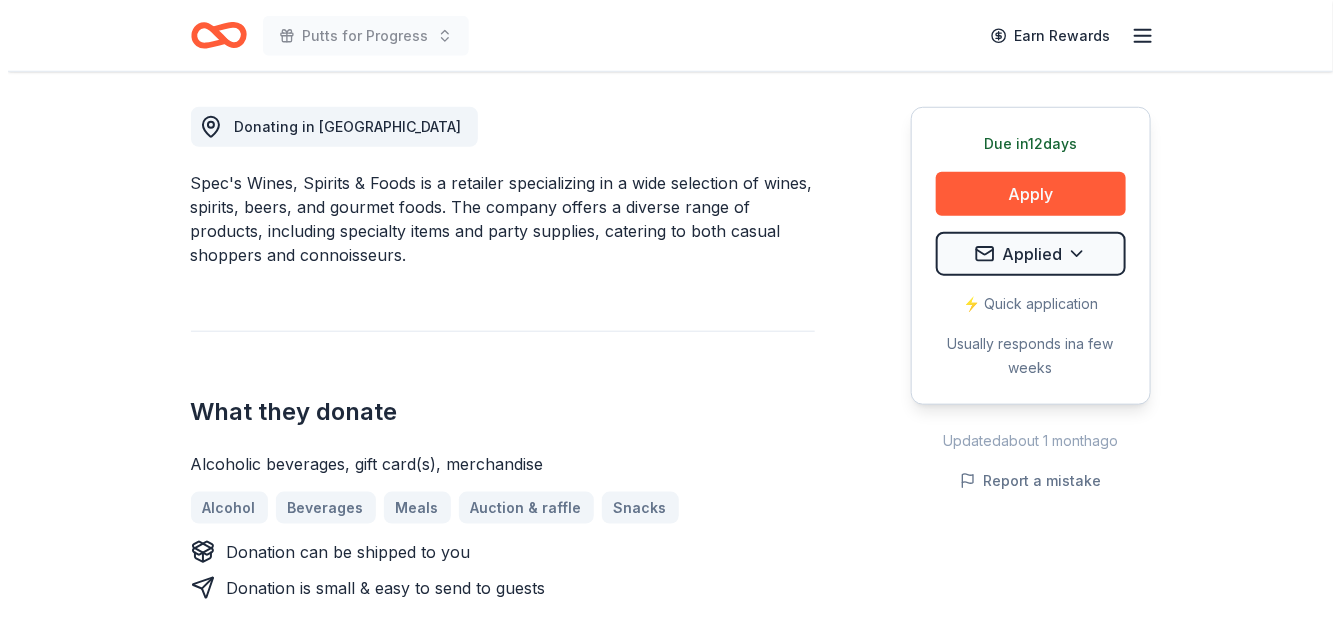 scroll, scrollTop: 533, scrollLeft: 0, axis: vertical 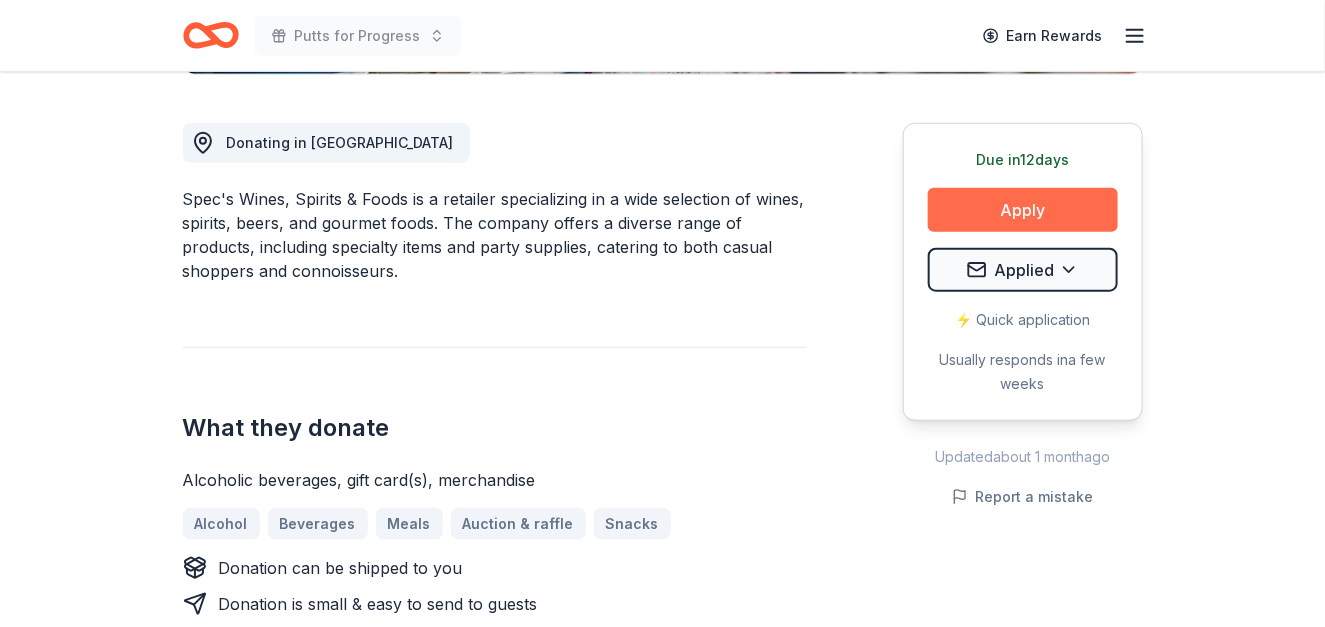 click on "Apply" at bounding box center (1023, 210) 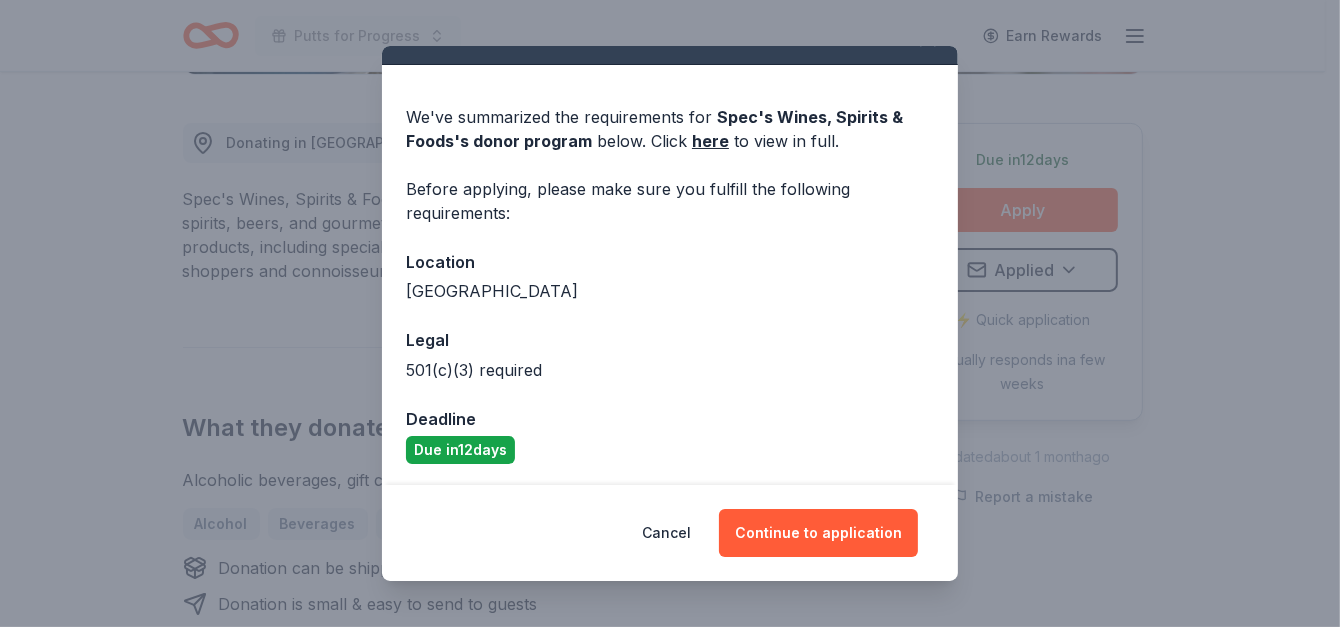 scroll, scrollTop: 40, scrollLeft: 0, axis: vertical 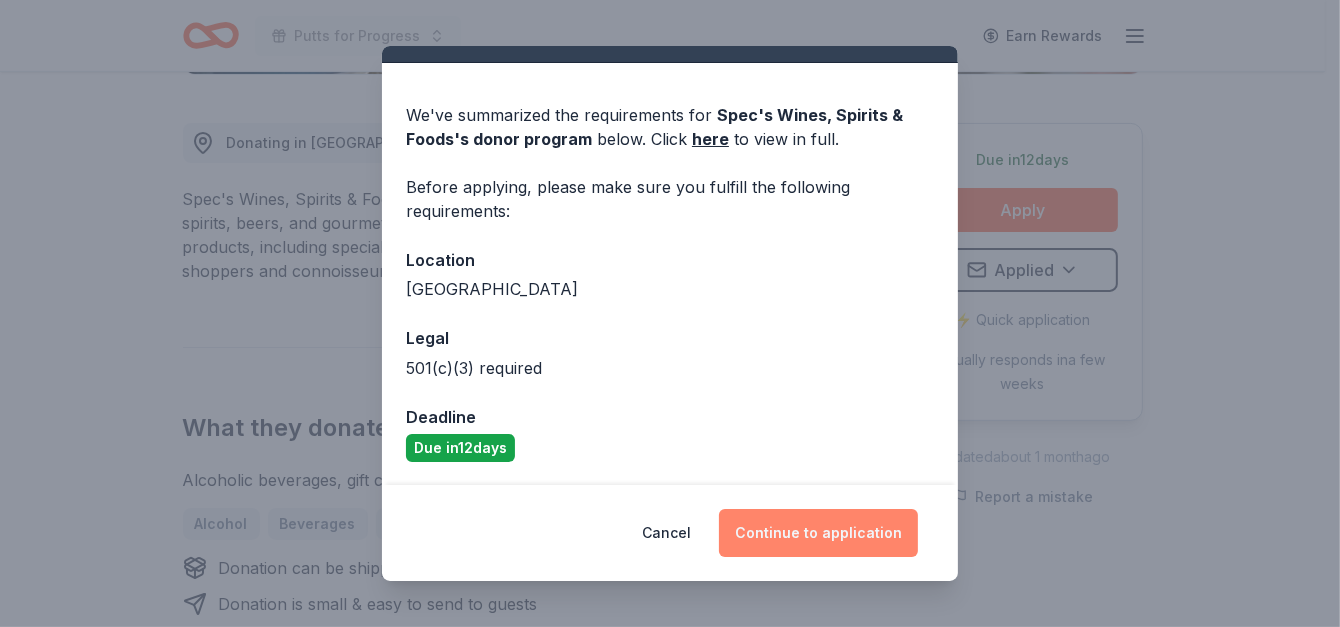 click on "Continue to application" at bounding box center [818, 533] 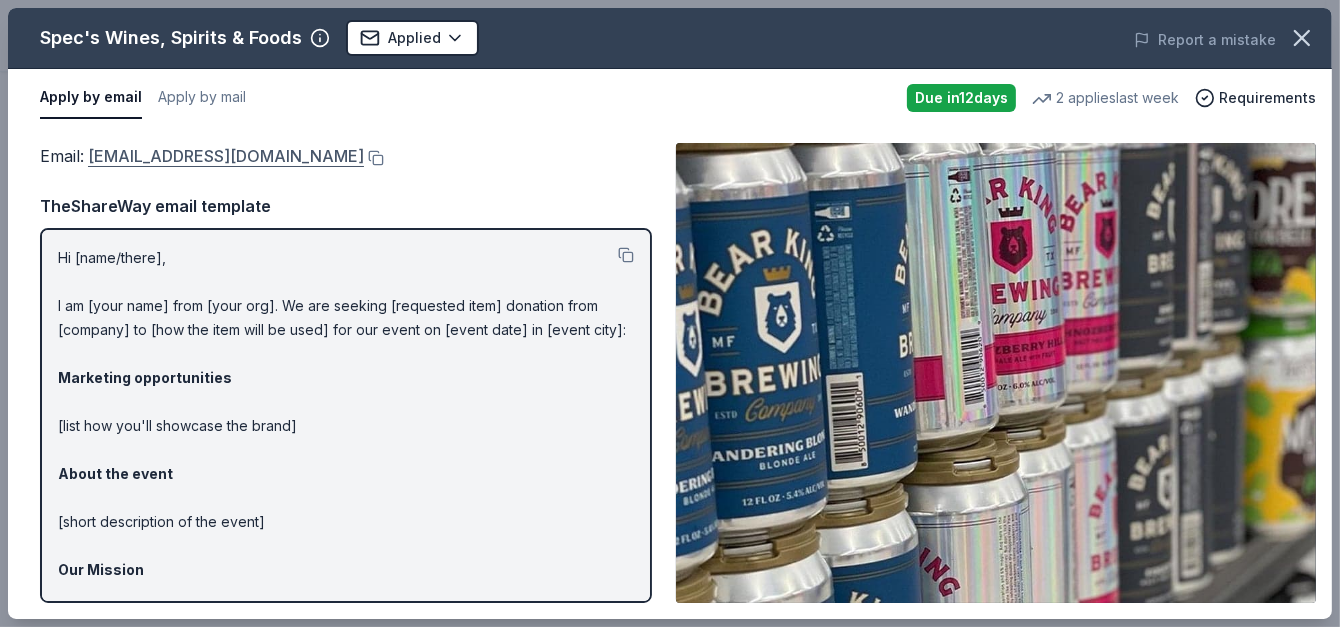 drag, startPoint x: 80, startPoint y: 162, endPoint x: 275, endPoint y: 163, distance: 195.00256 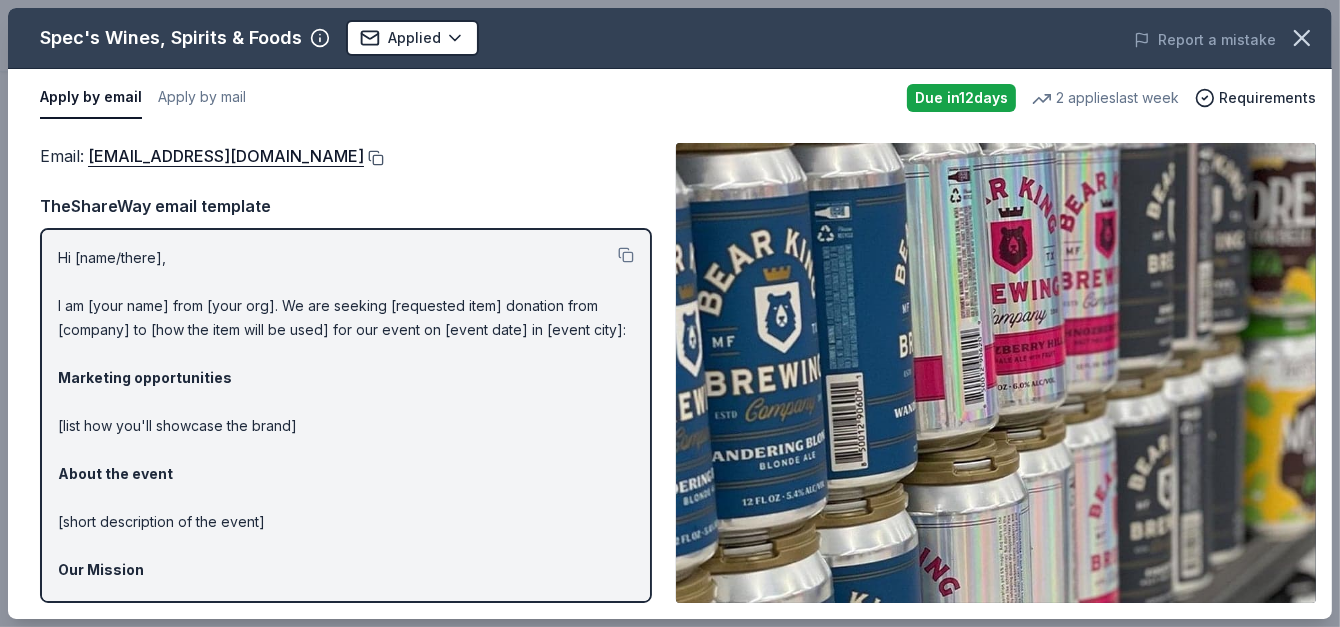 click at bounding box center (374, 158) 